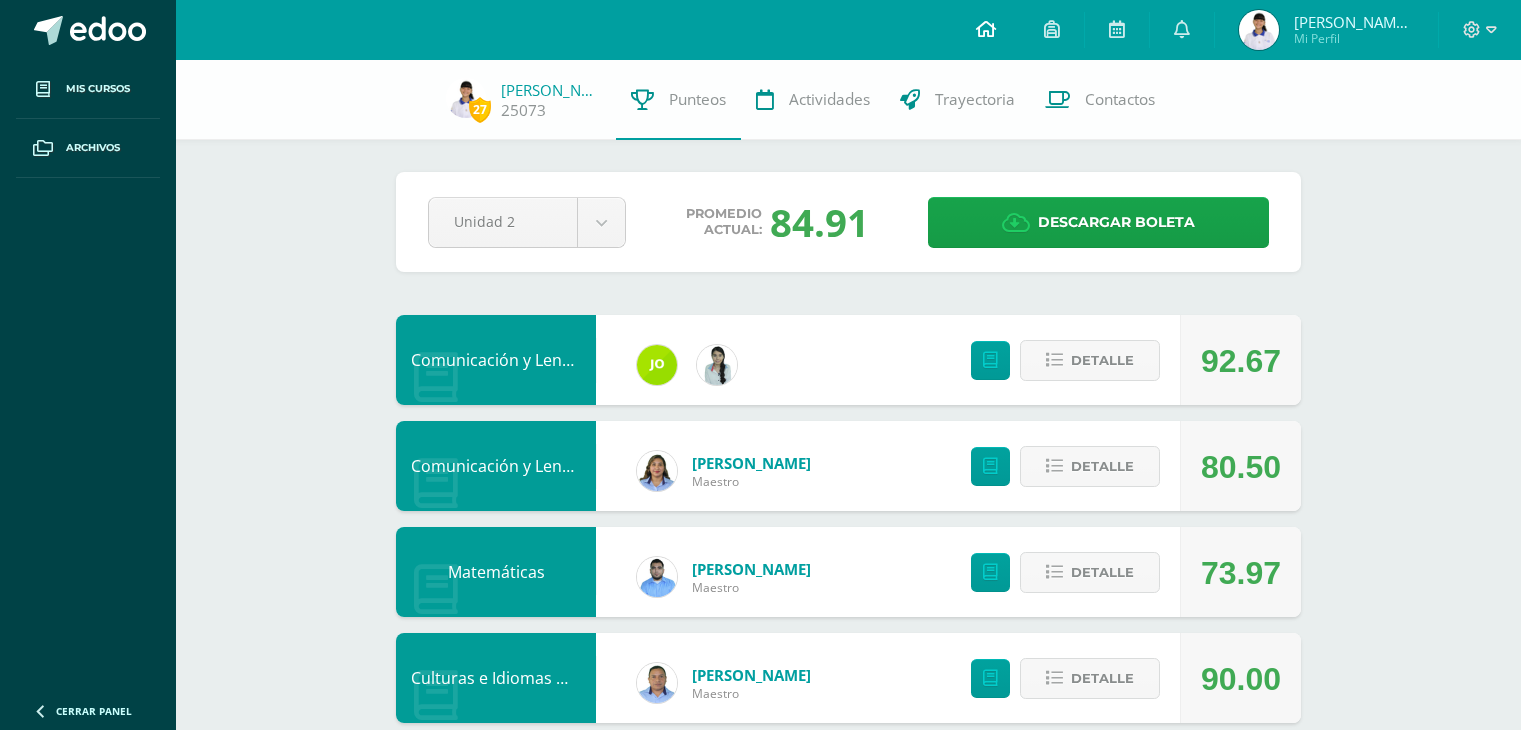 scroll, scrollTop: 257, scrollLeft: 0, axis: vertical 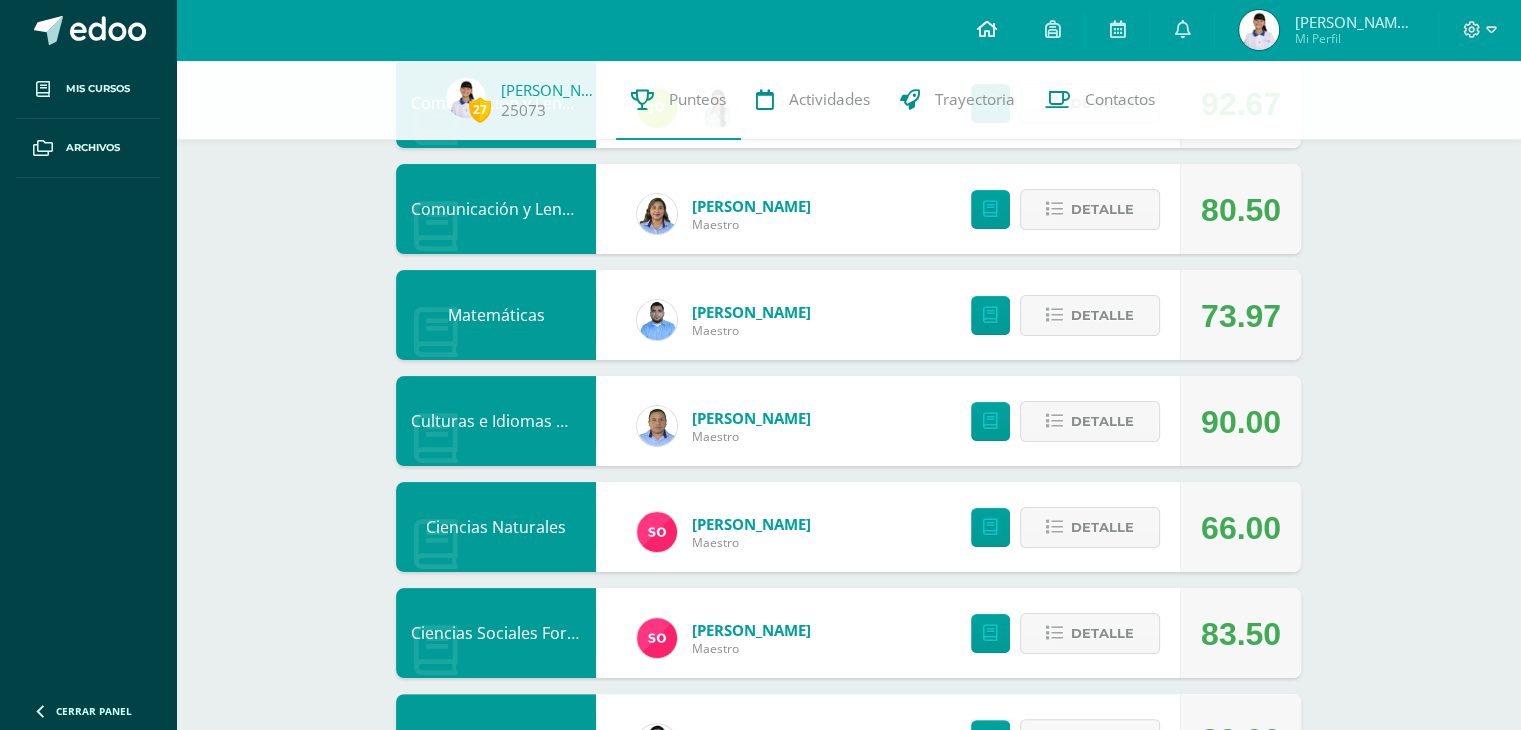 click at bounding box center [986, 29] 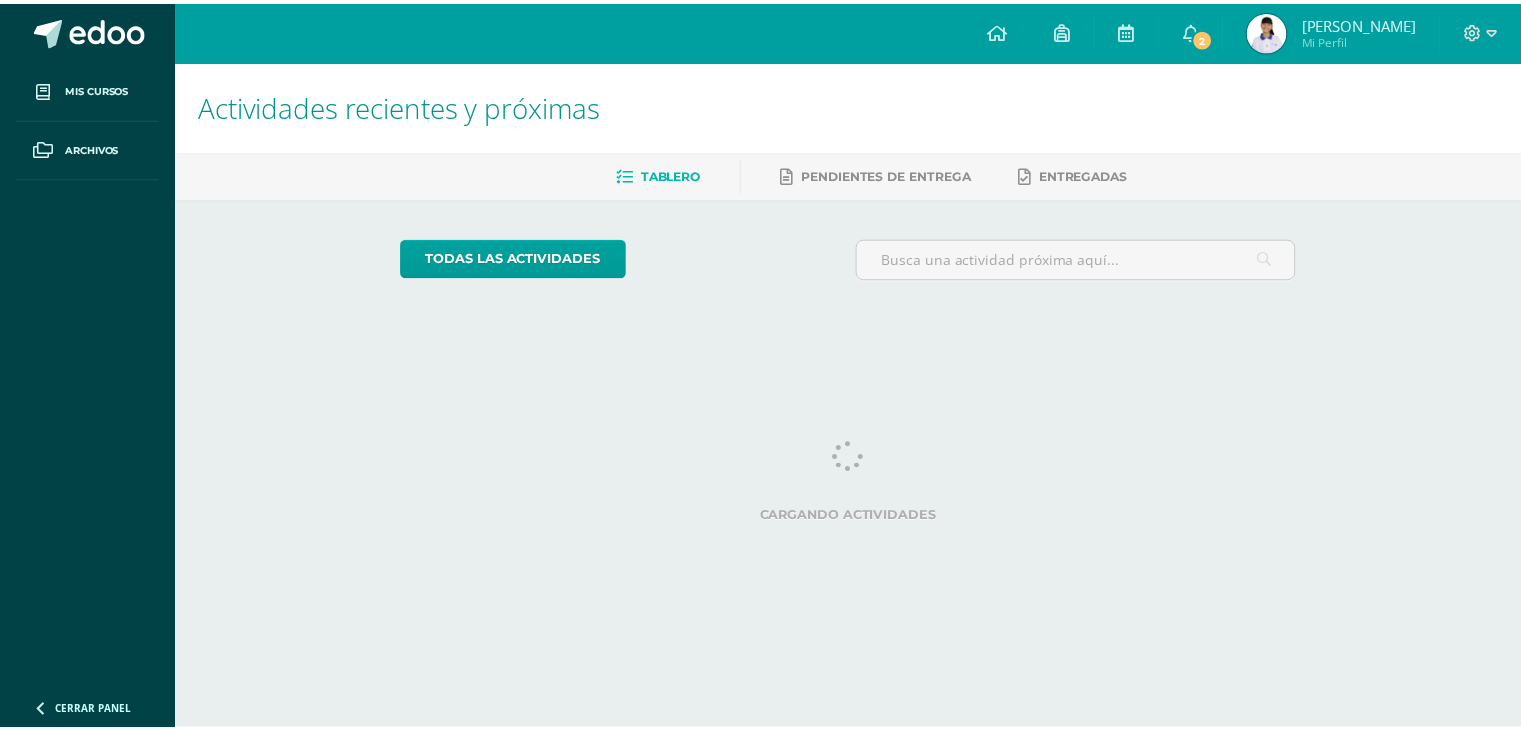 scroll, scrollTop: 0, scrollLeft: 0, axis: both 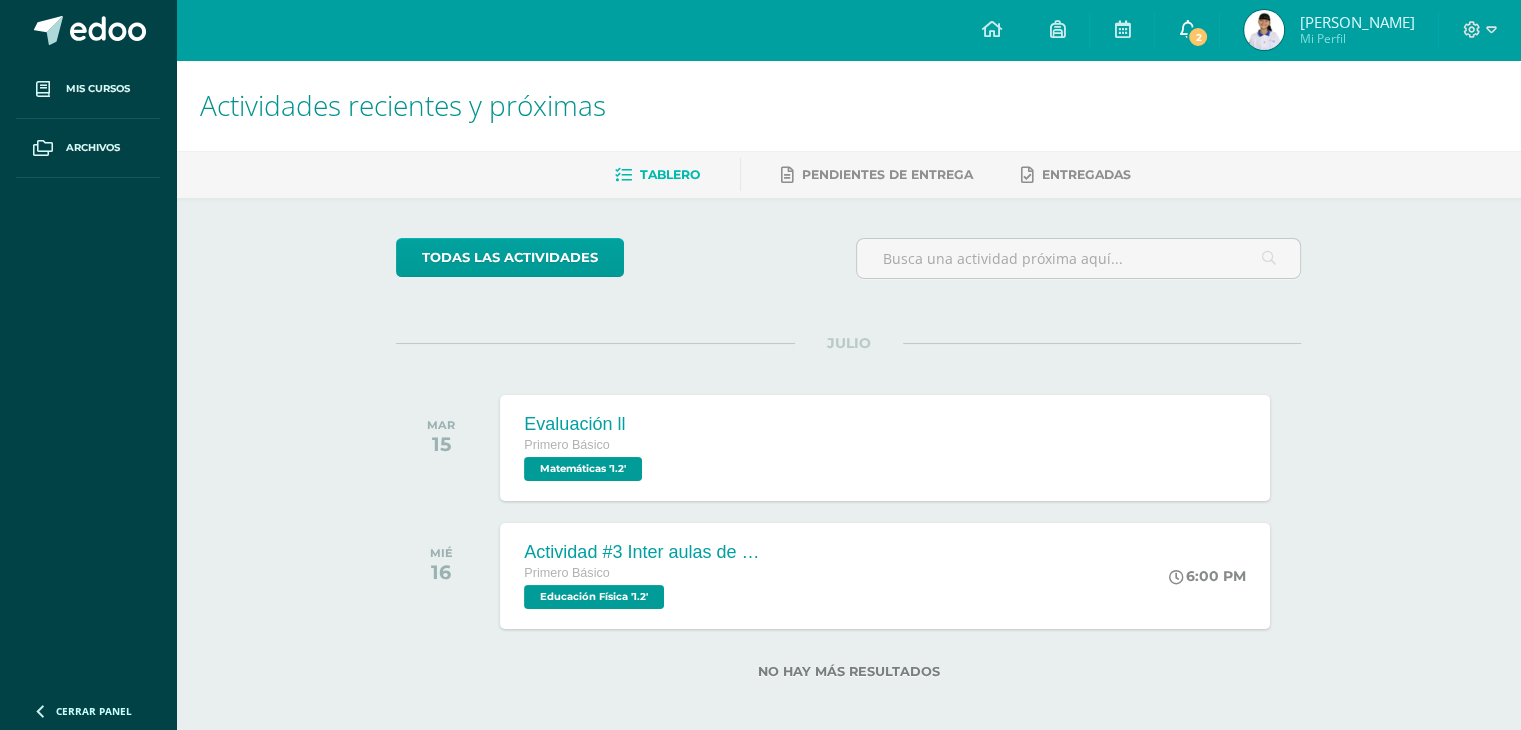 click at bounding box center (1187, 29) 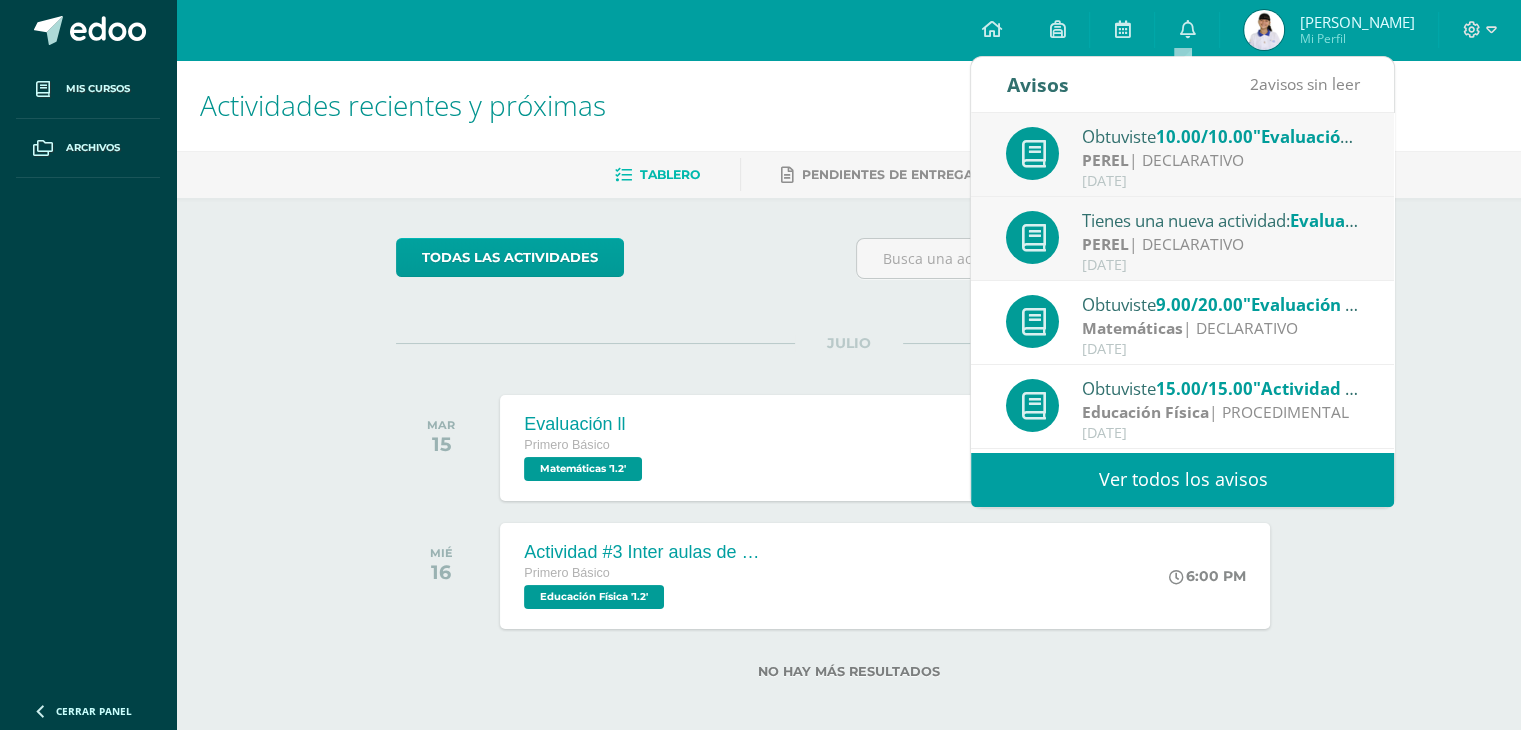 click on "Ver todos los avisos" at bounding box center [1182, 479] 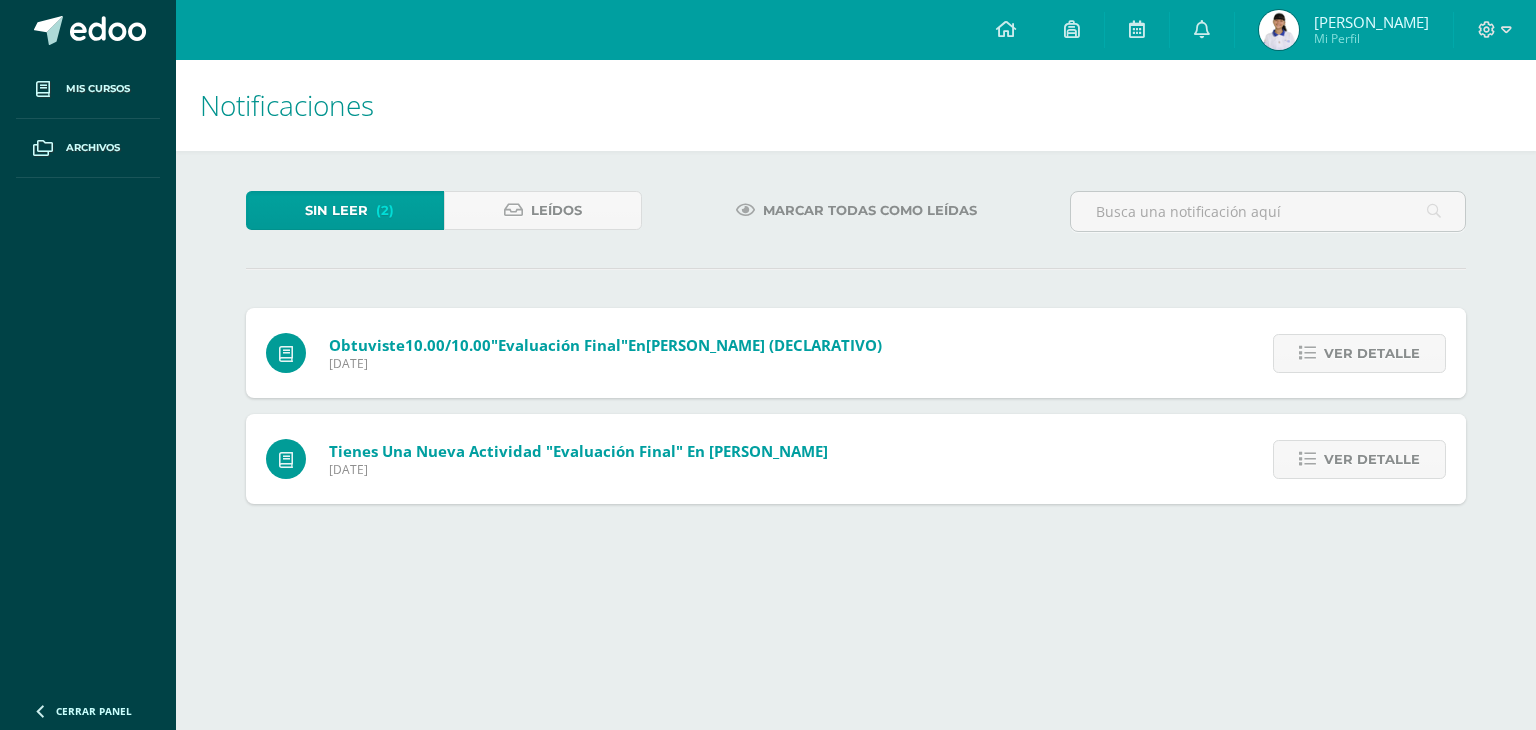 scroll, scrollTop: 0, scrollLeft: 0, axis: both 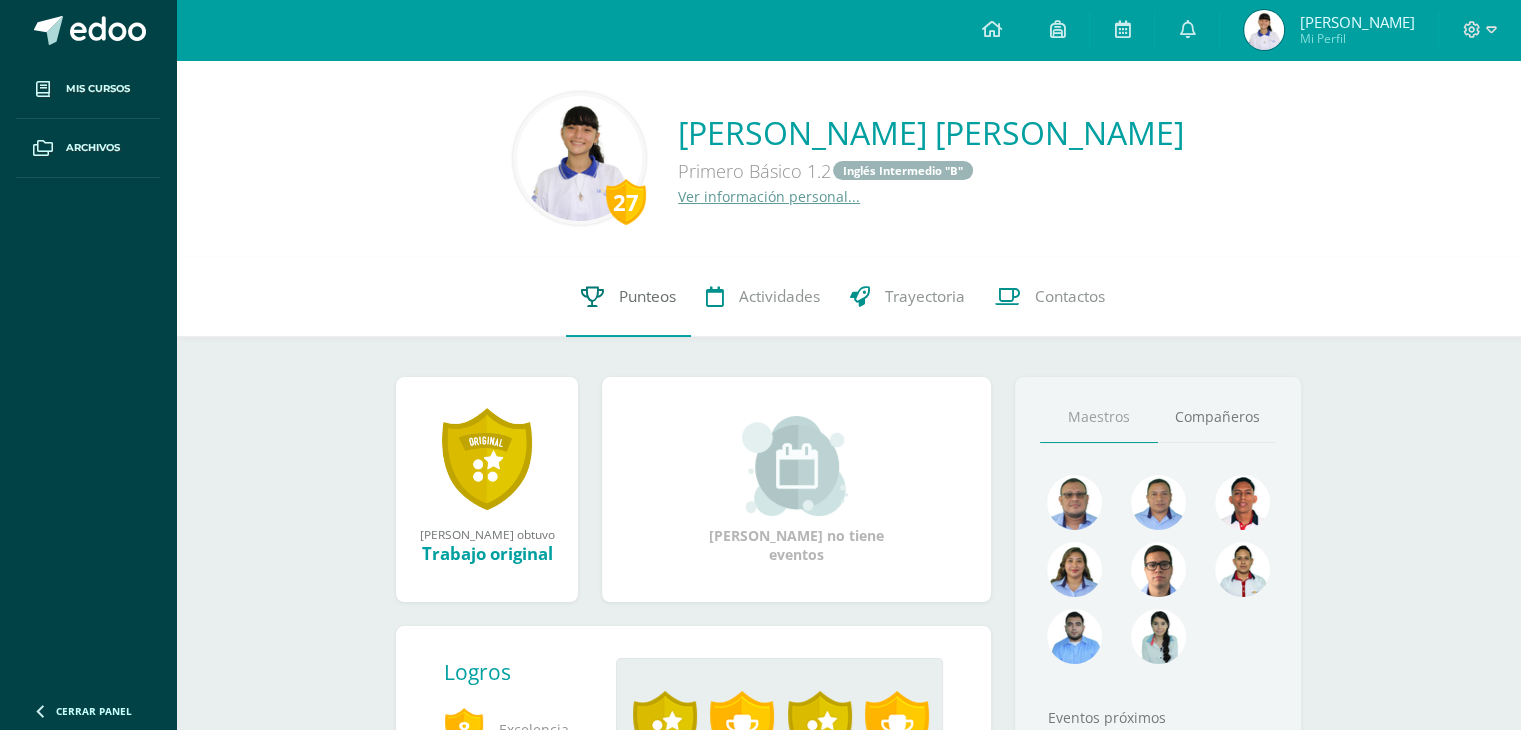 click on "Punteos" at bounding box center [647, 296] 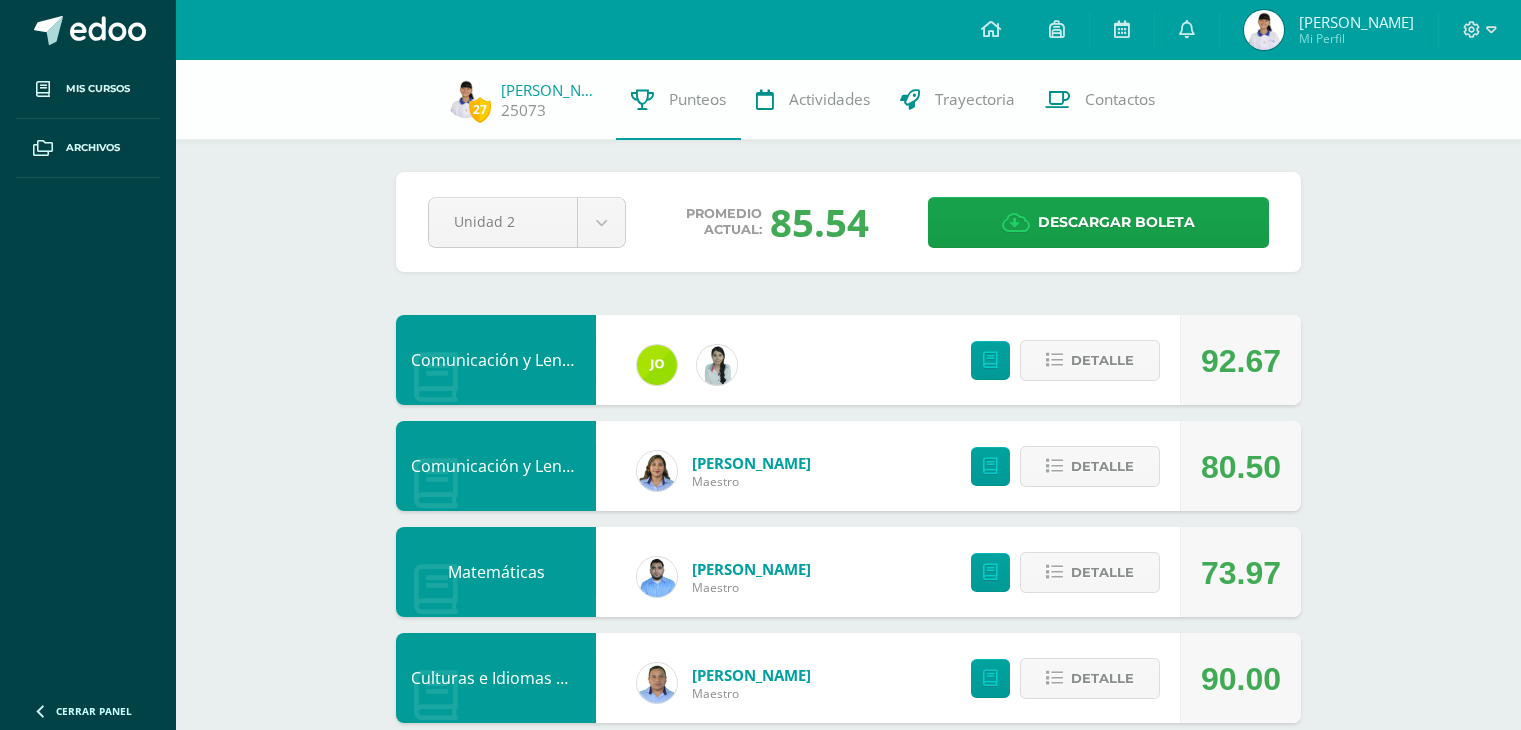 scroll, scrollTop: 0, scrollLeft: 0, axis: both 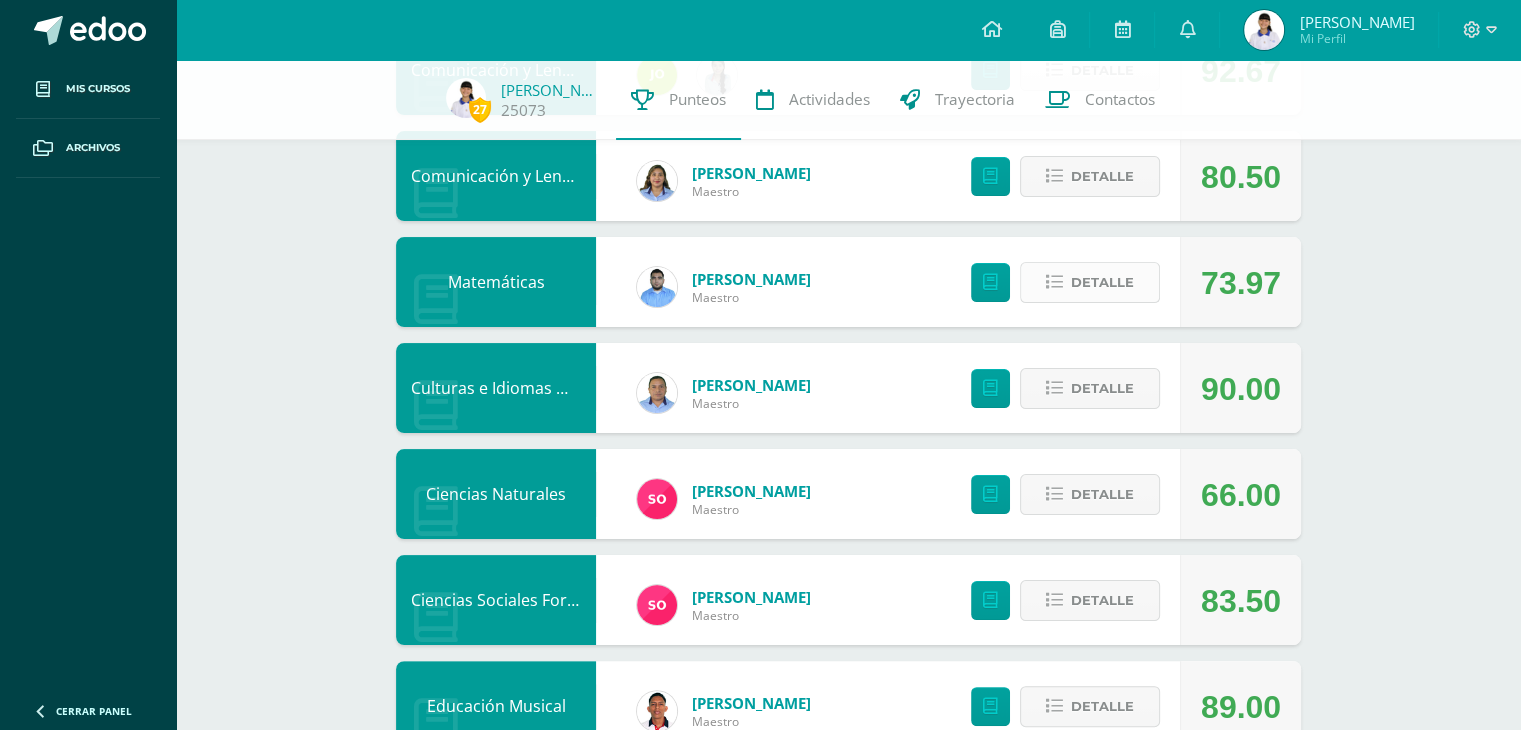 click on "Detalle" at bounding box center [1102, 282] 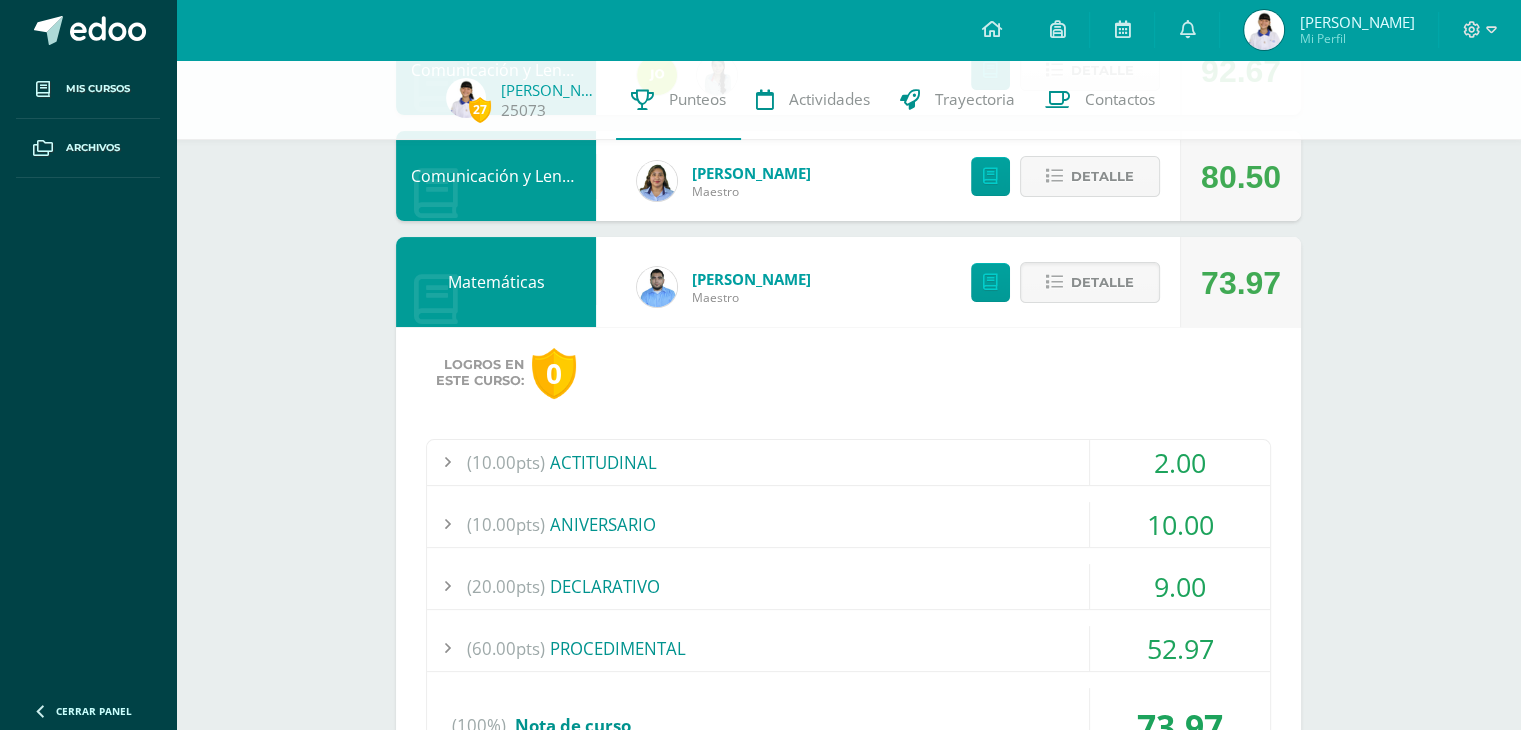 click on "(10.00pts)
ACTITUDINAL" at bounding box center [848, 462] 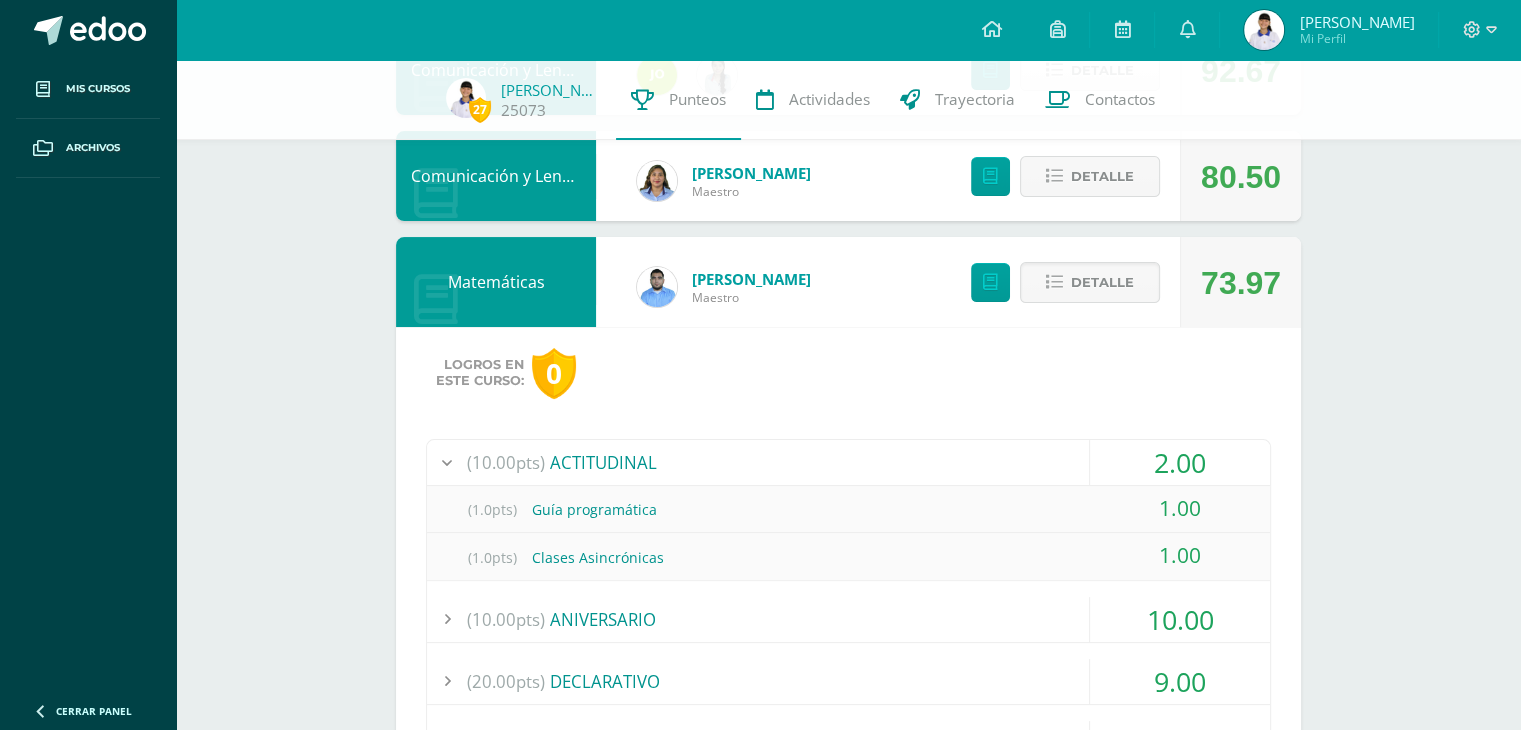 click on "(10.00pts)
ACTITUDINAL" at bounding box center (848, 462) 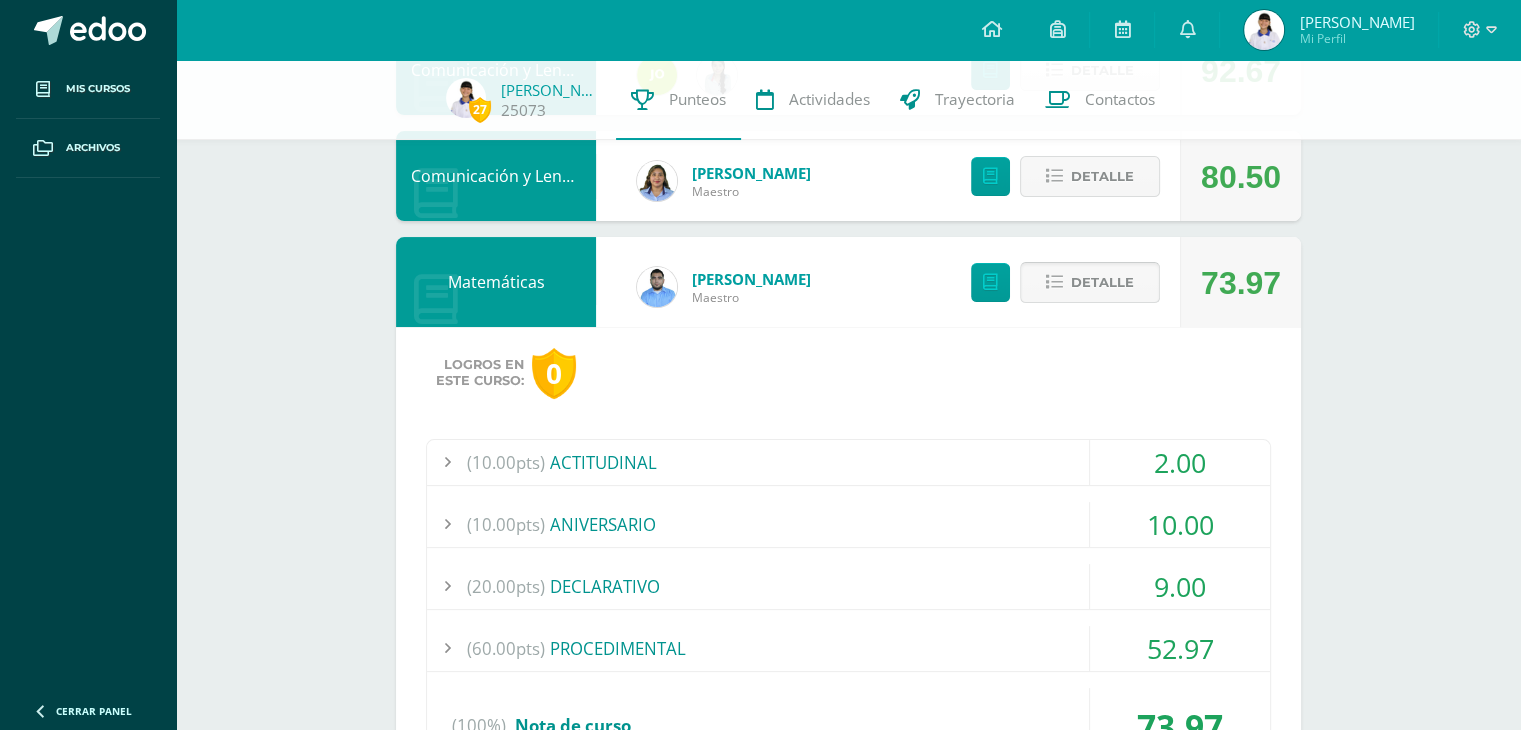 click on "Detalle" at bounding box center (1102, 282) 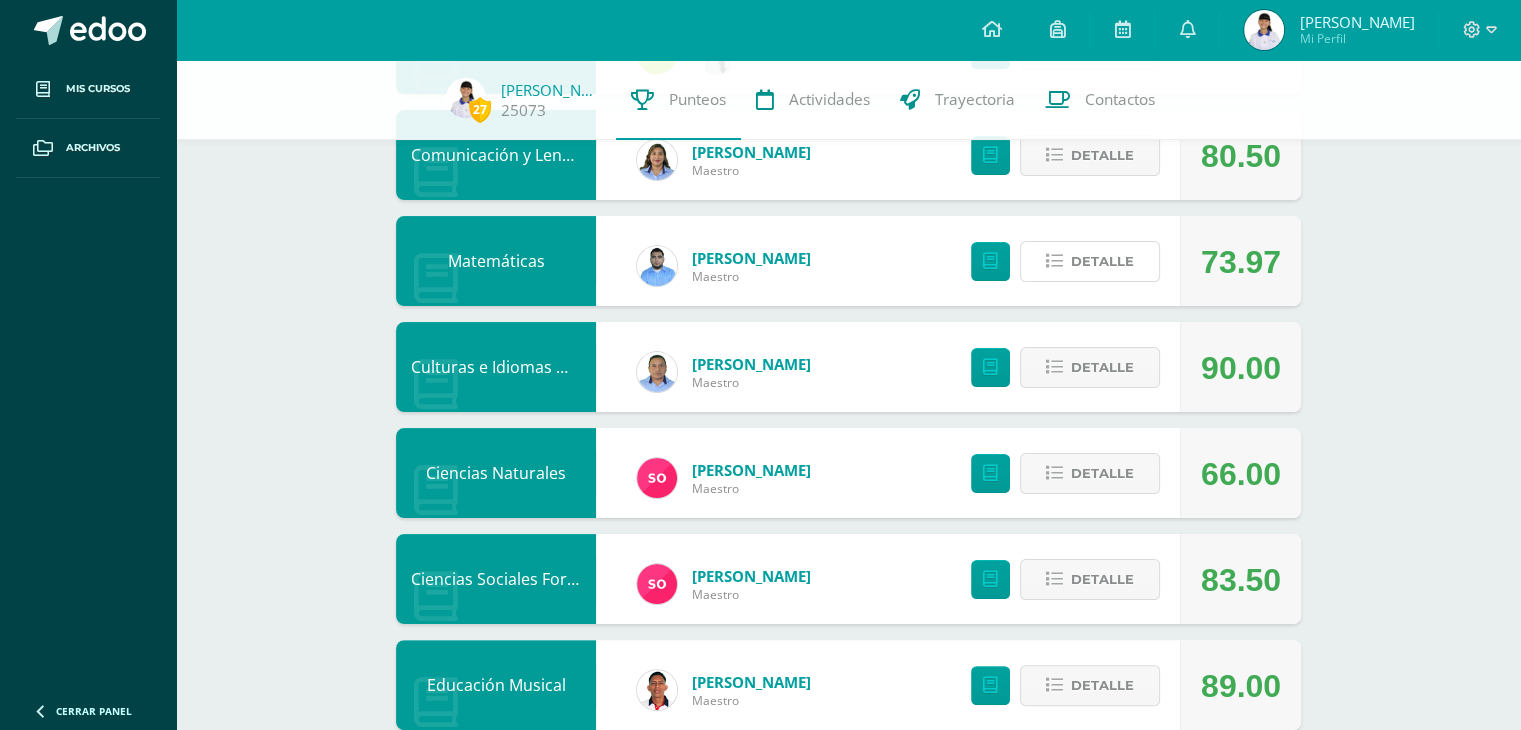 scroll, scrollTop: 316, scrollLeft: 0, axis: vertical 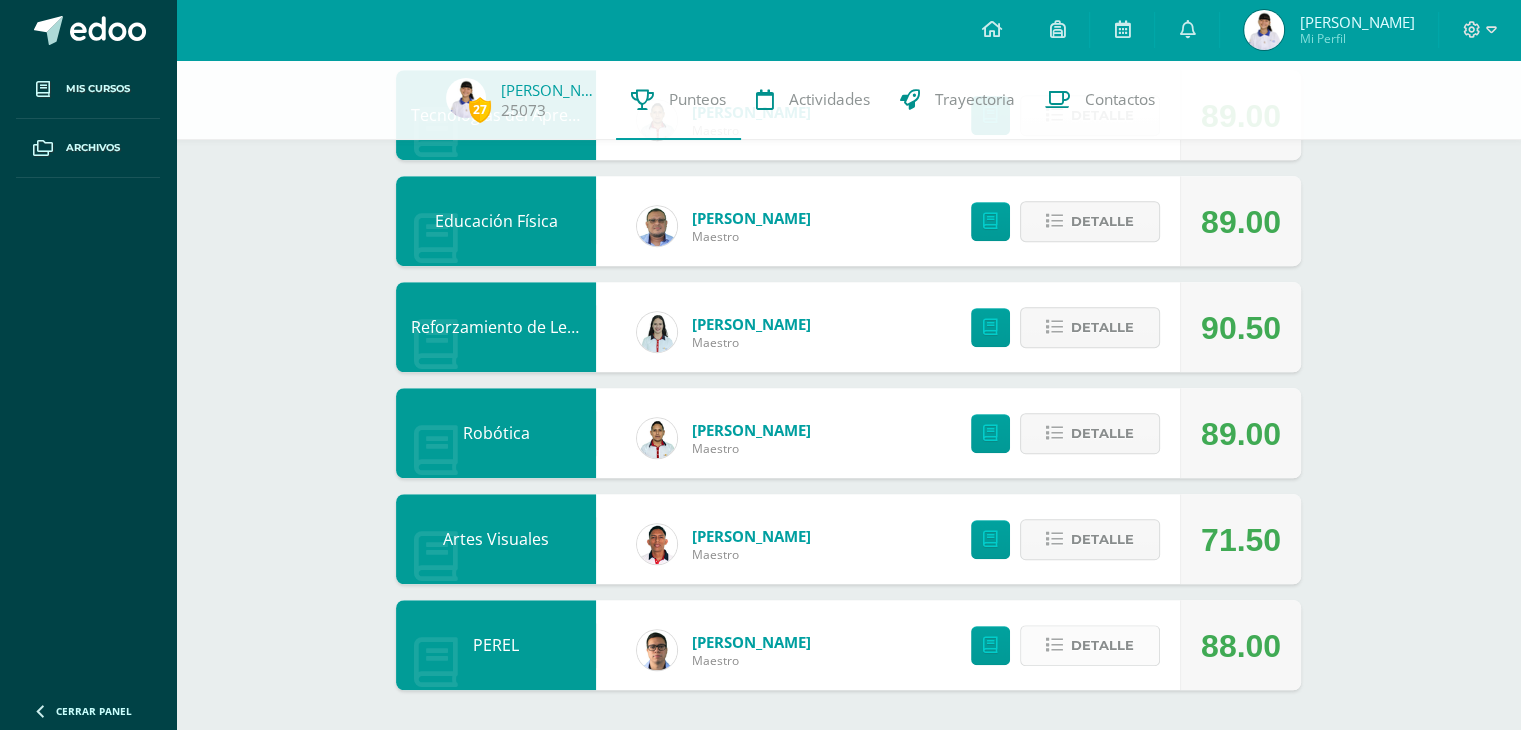 click on "Detalle" at bounding box center (1102, 645) 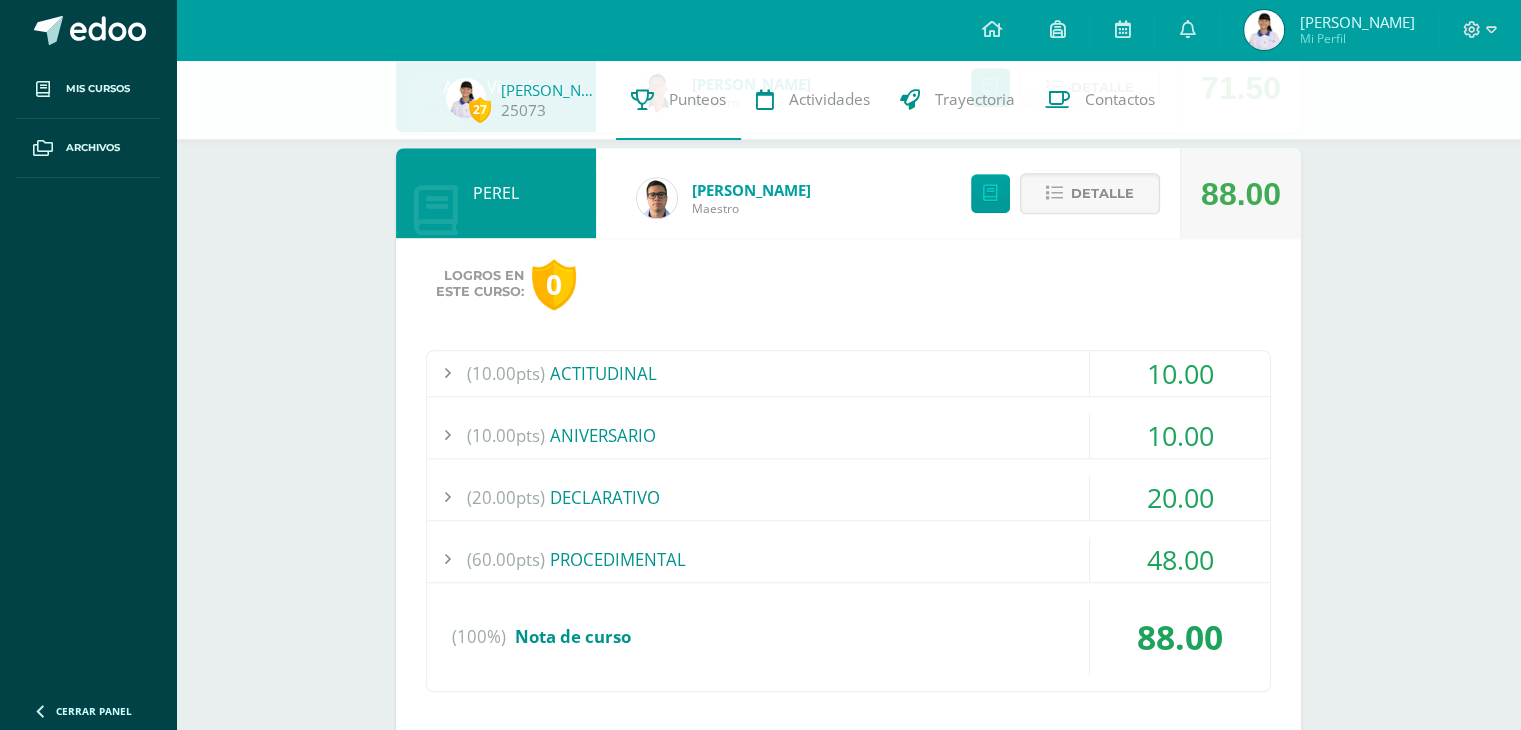 scroll, scrollTop: 1768, scrollLeft: 0, axis: vertical 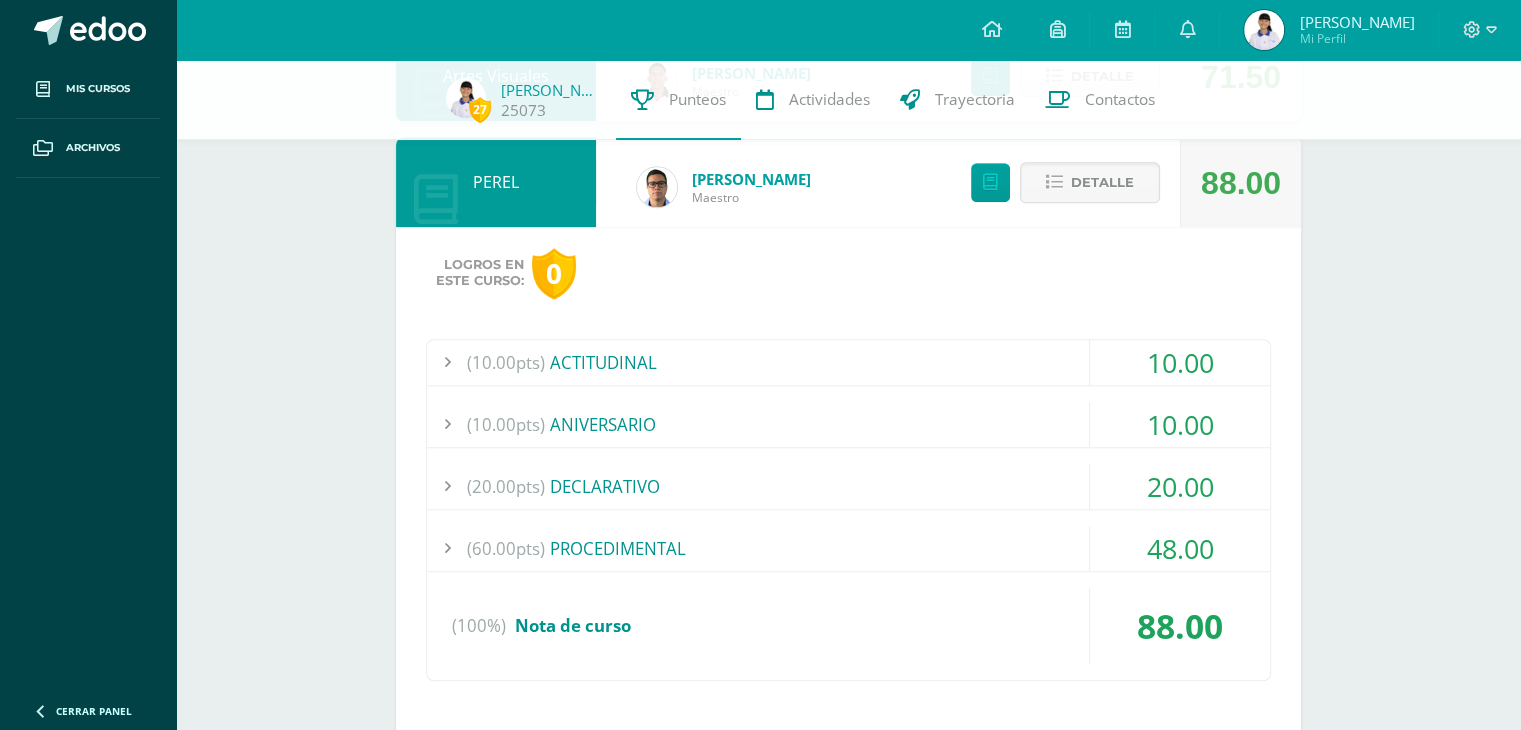 click on "48.00" at bounding box center (1180, 548) 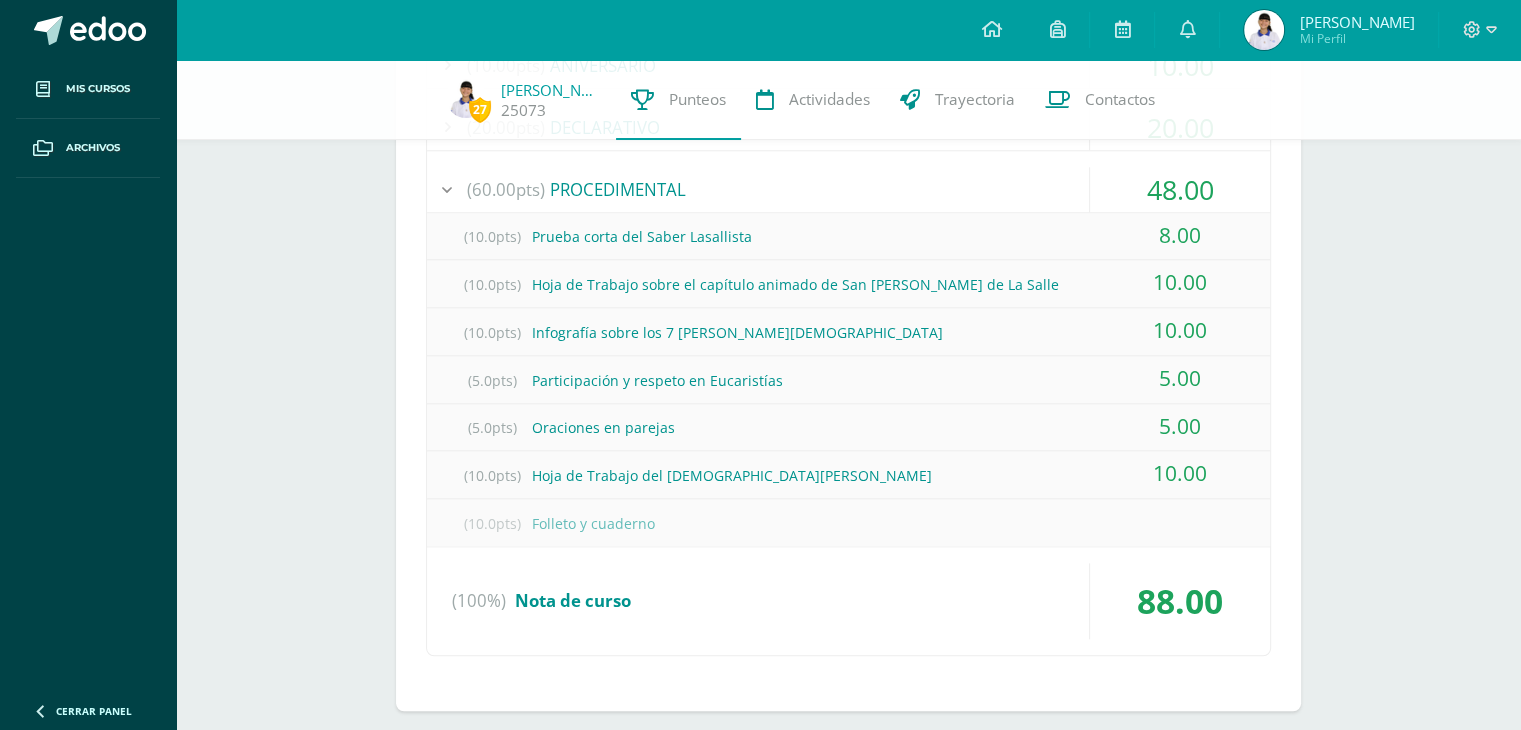 scroll, scrollTop: 2143, scrollLeft: 0, axis: vertical 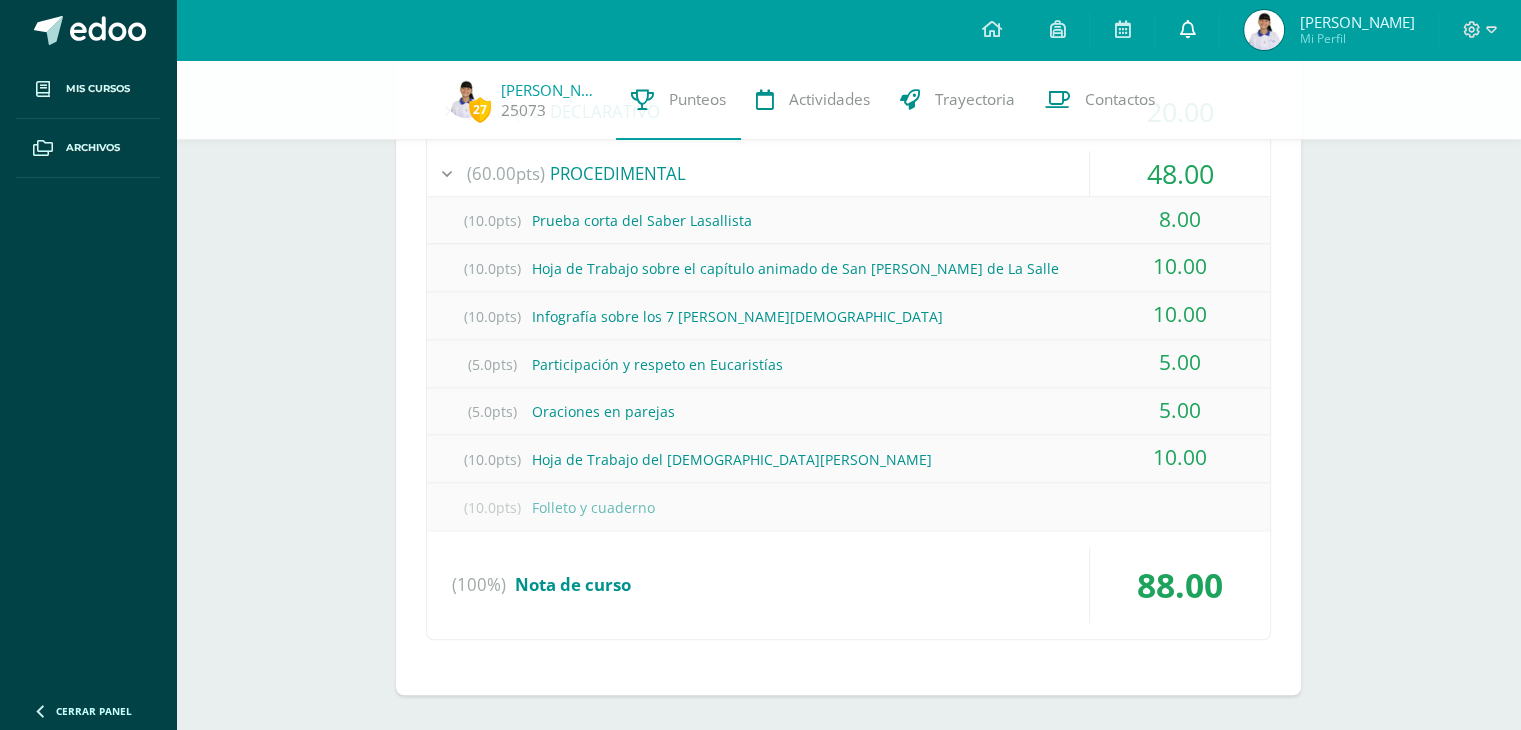 click at bounding box center [1187, 29] 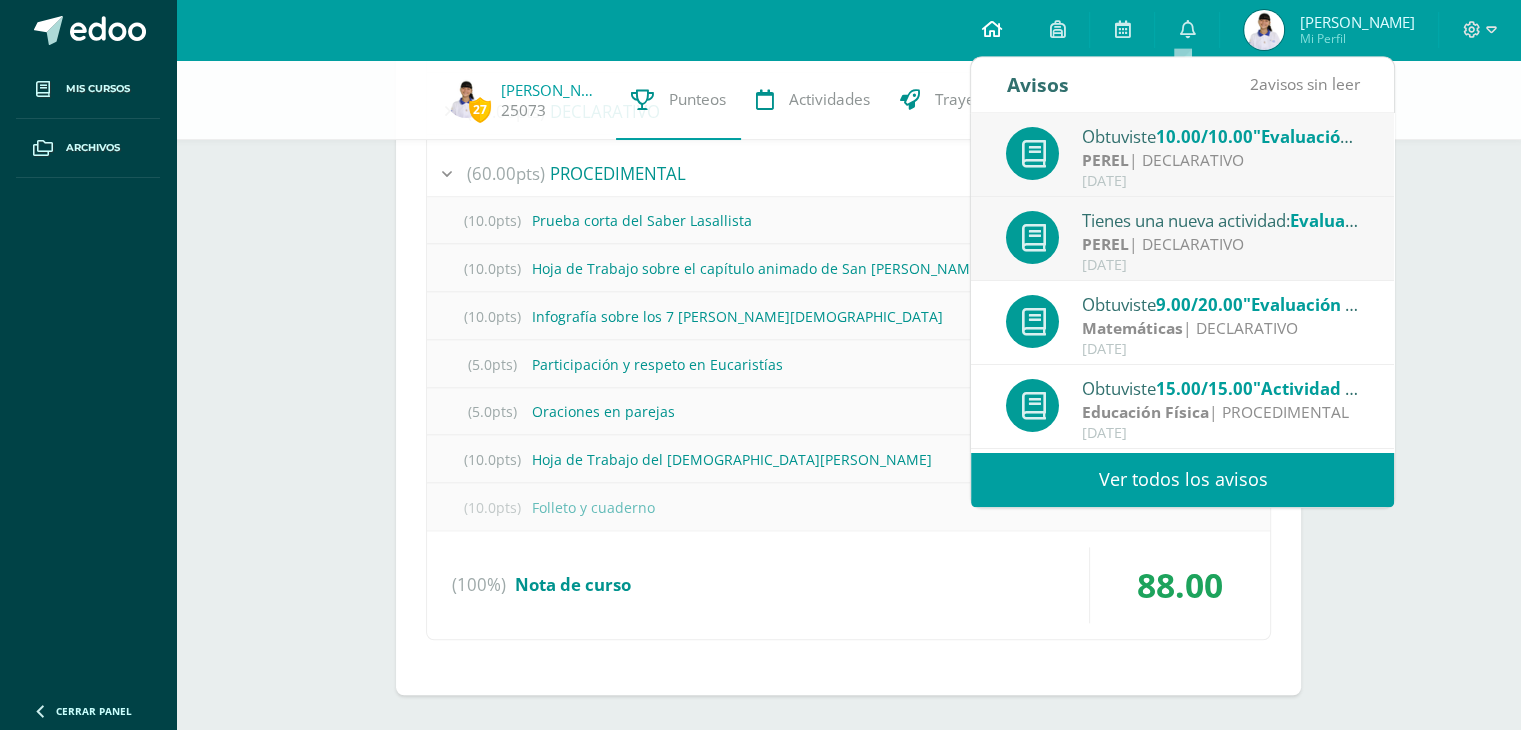 click at bounding box center (991, 29) 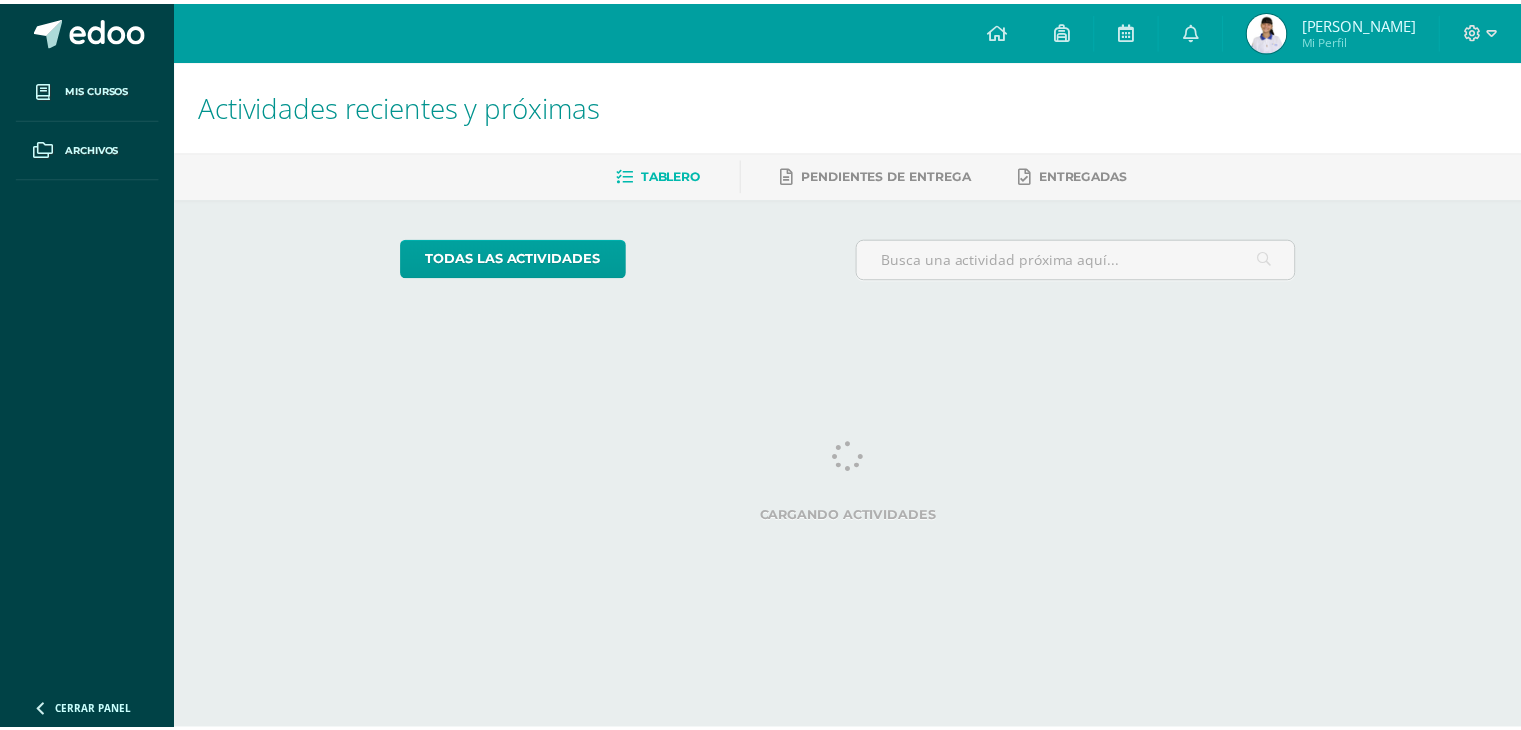 scroll, scrollTop: 0, scrollLeft: 0, axis: both 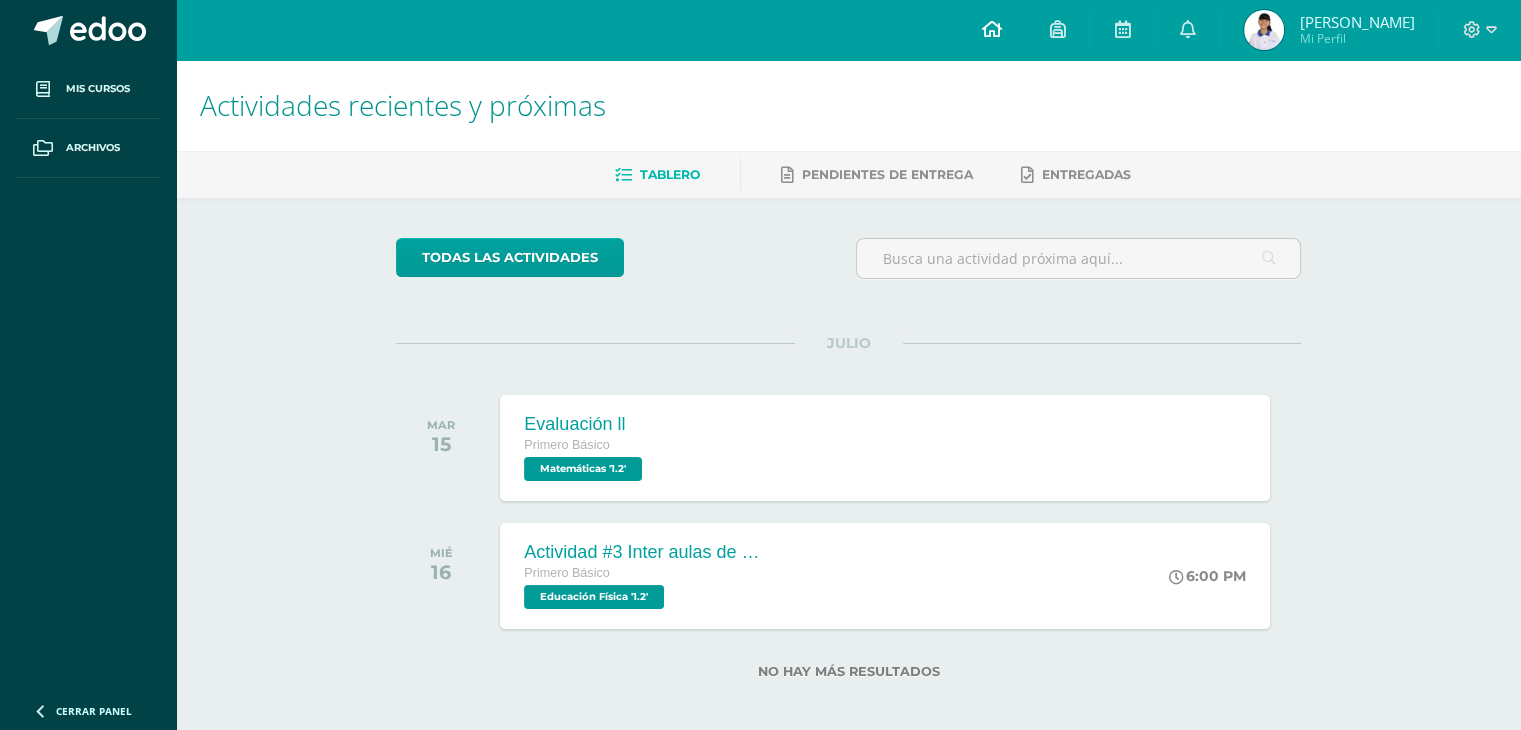 click at bounding box center [991, 30] 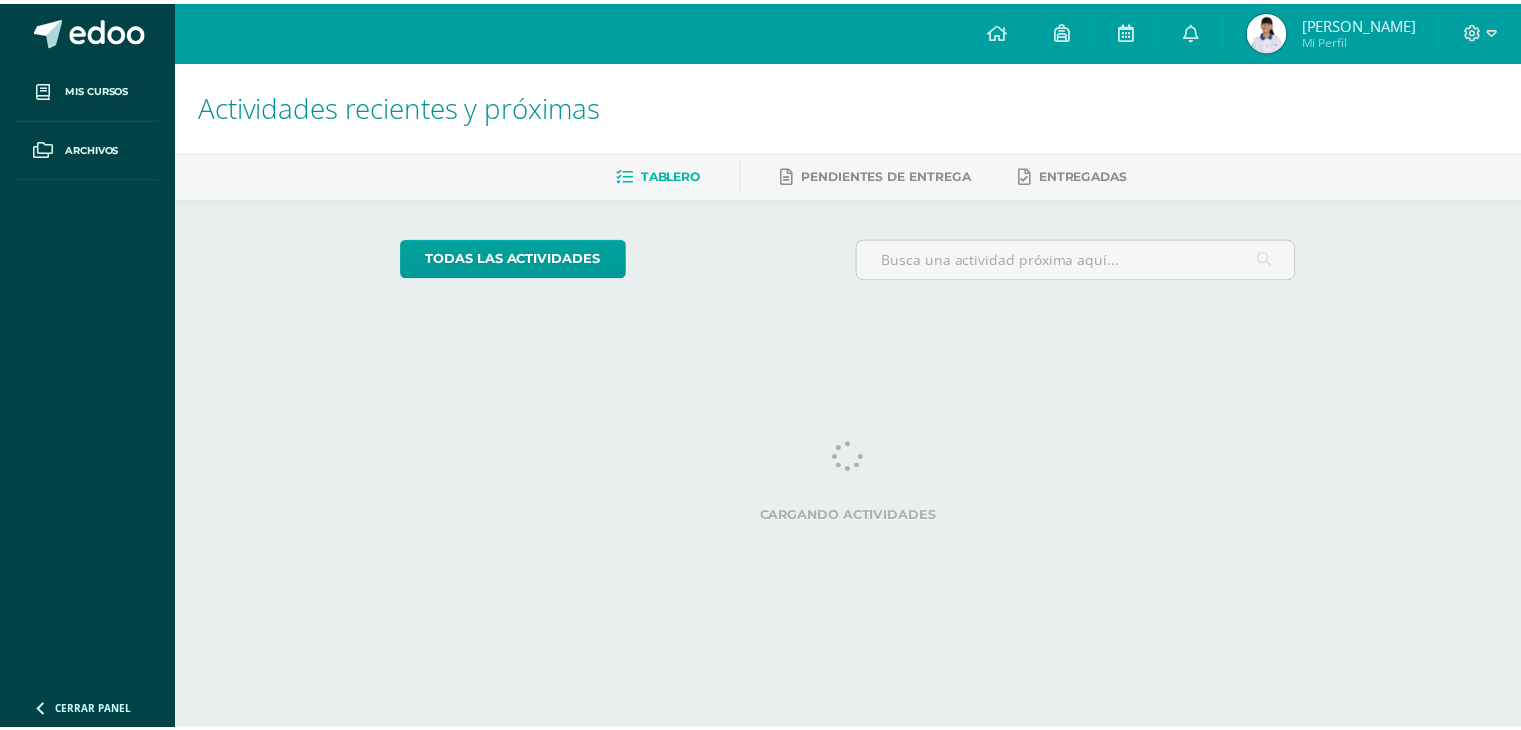 scroll, scrollTop: 0, scrollLeft: 0, axis: both 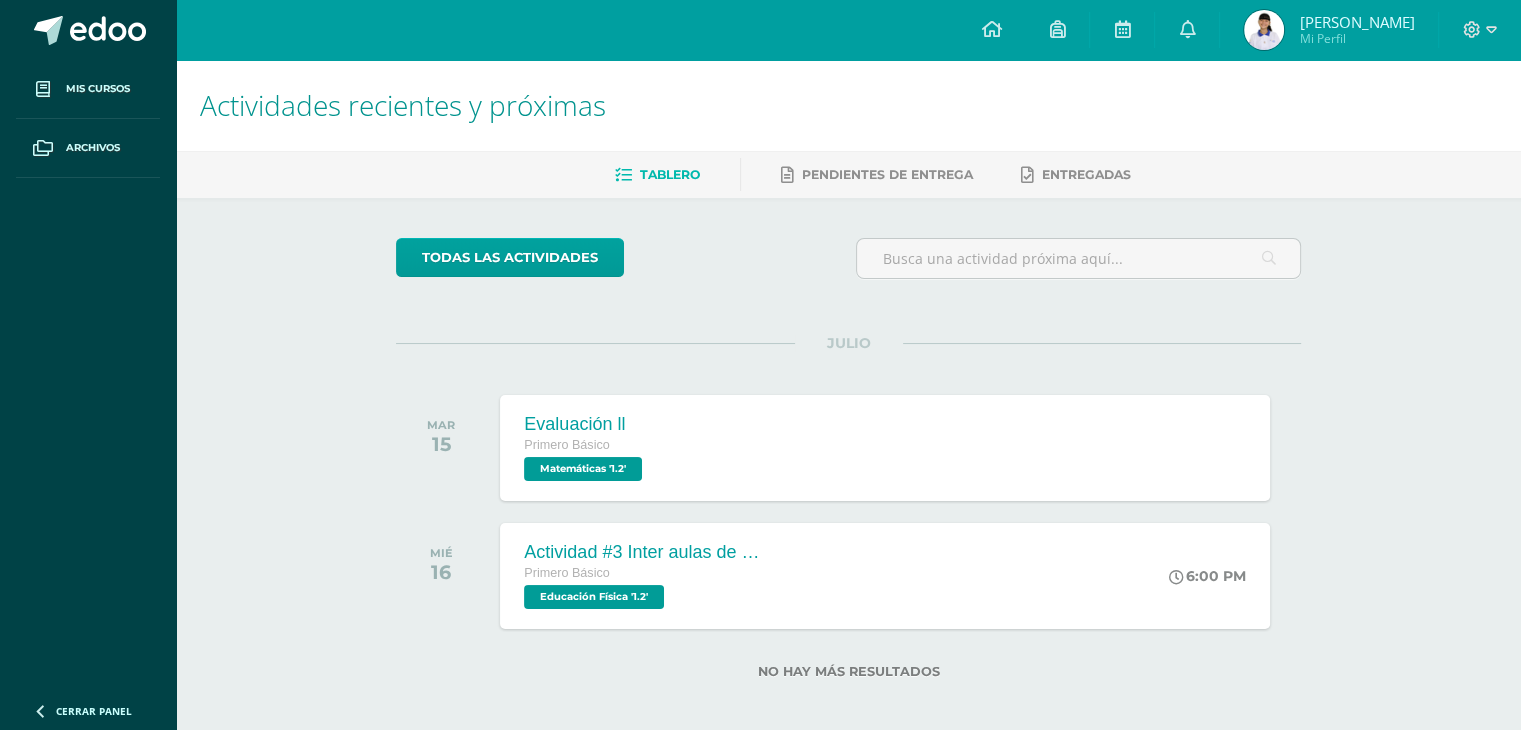 click on "Mi Perfil" at bounding box center (1356, 38) 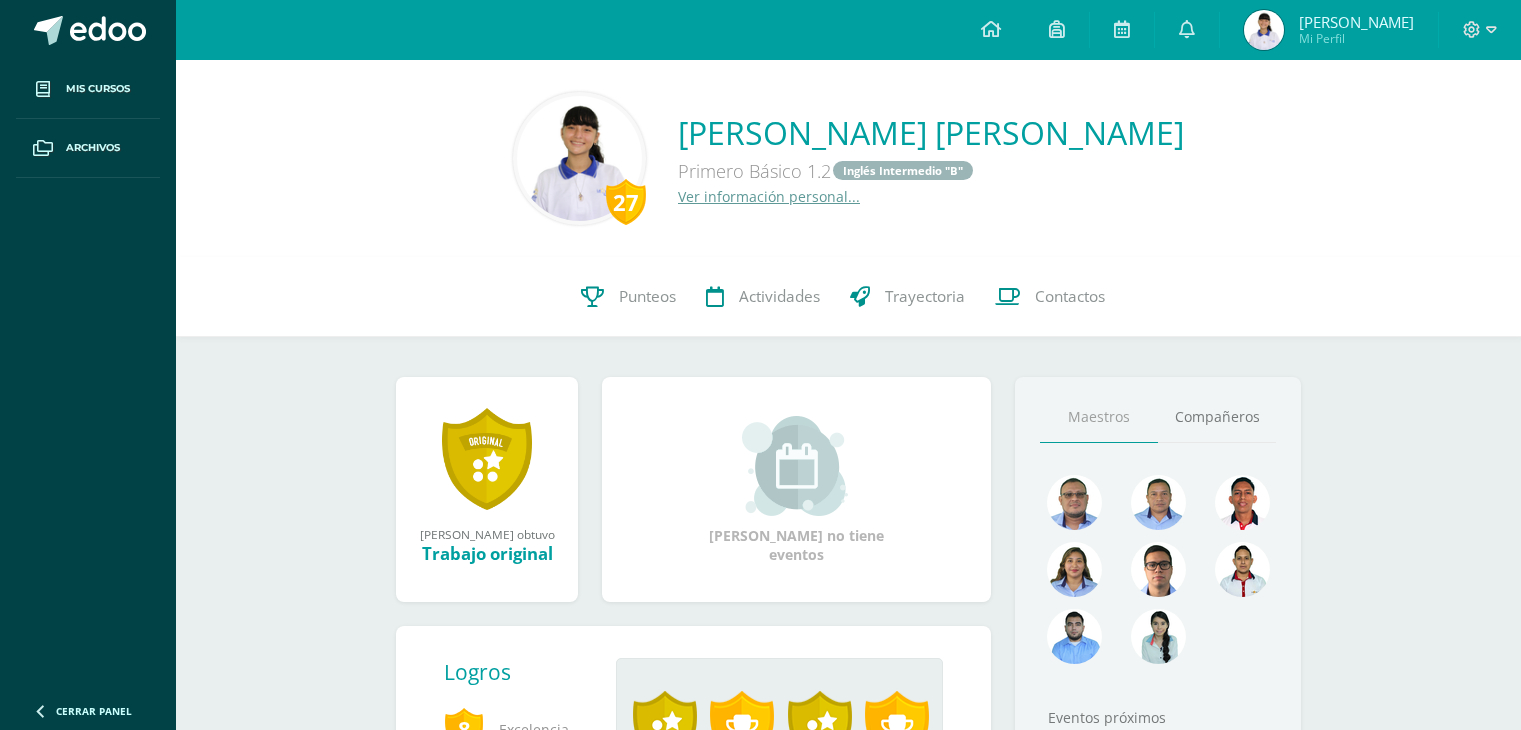 scroll, scrollTop: 0, scrollLeft: 0, axis: both 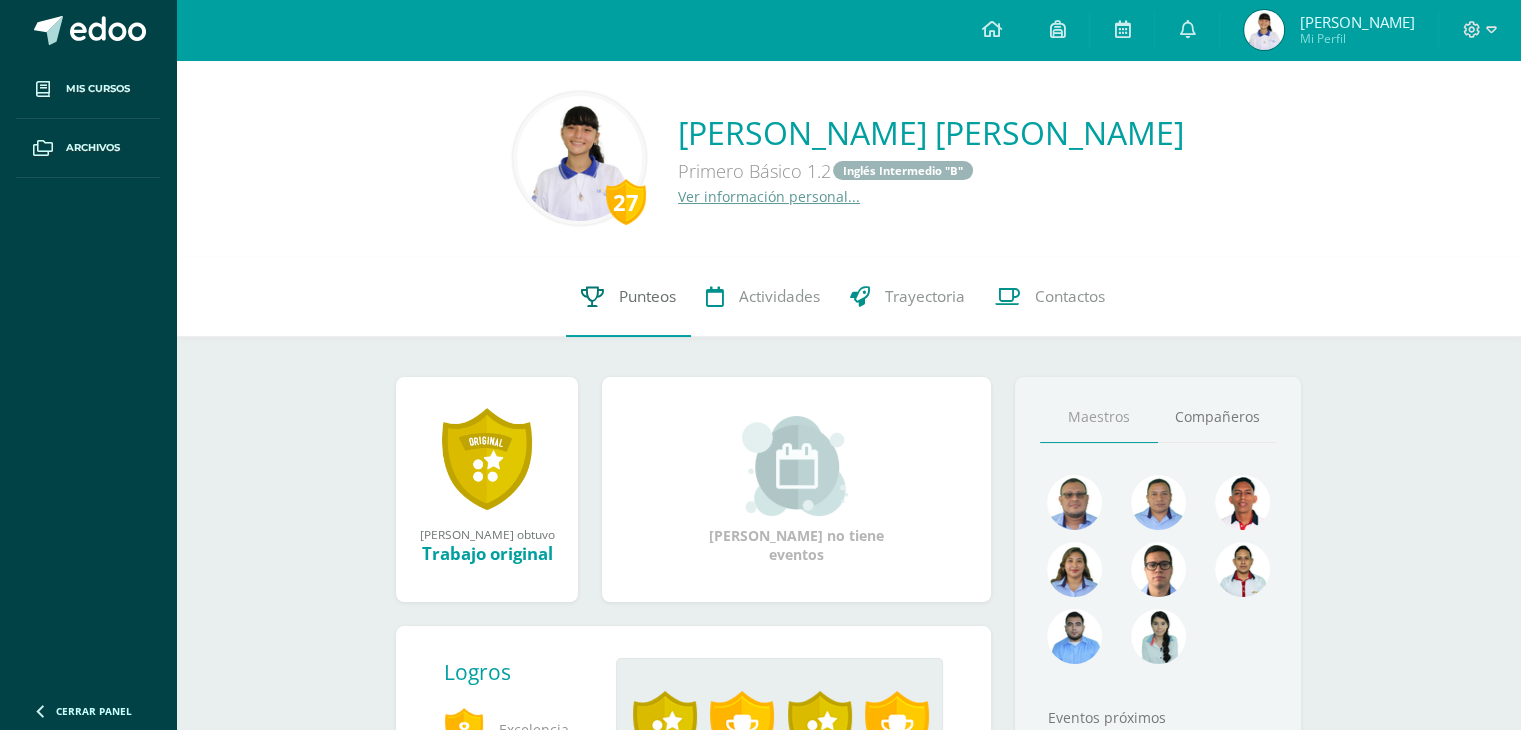 click on "Punteos" at bounding box center (647, 296) 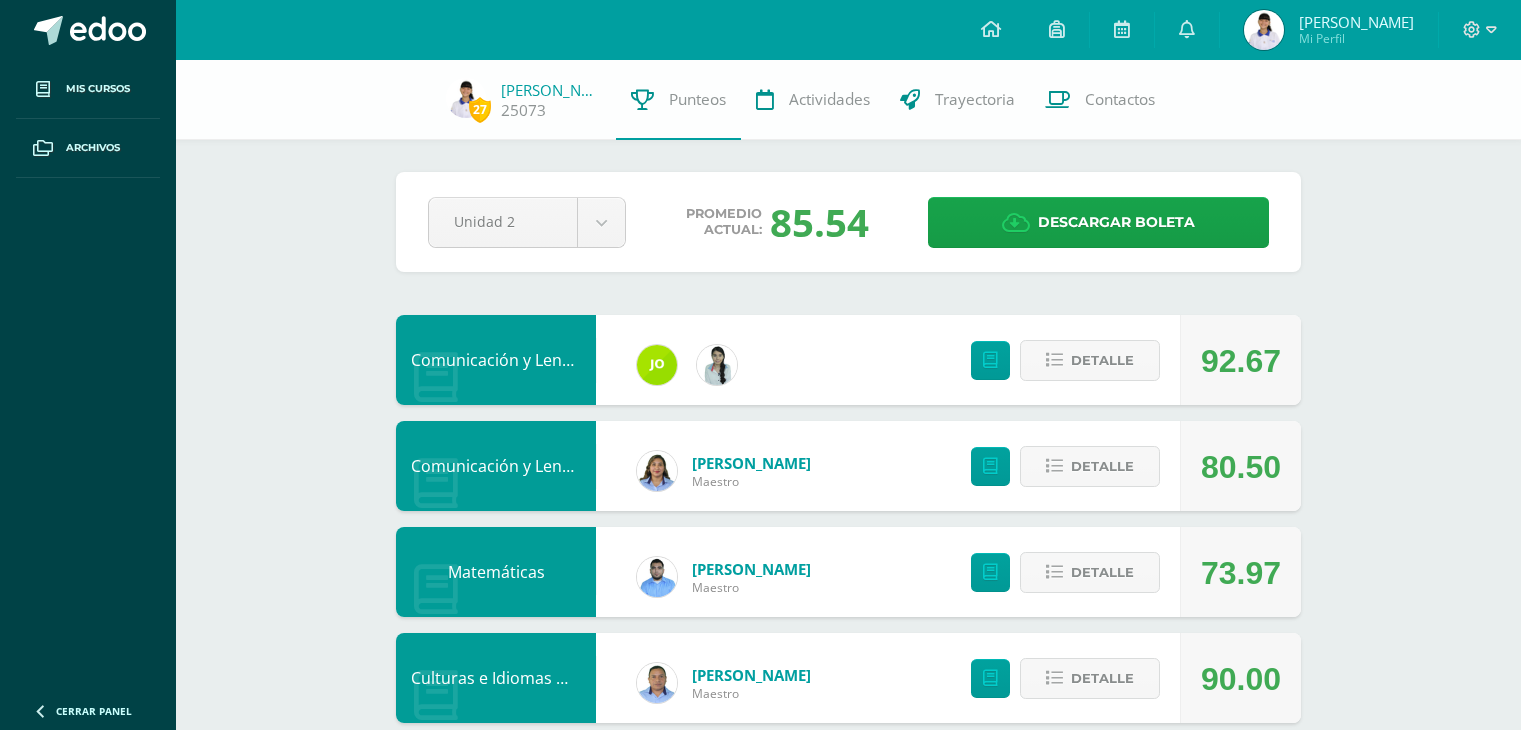scroll, scrollTop: 0, scrollLeft: 0, axis: both 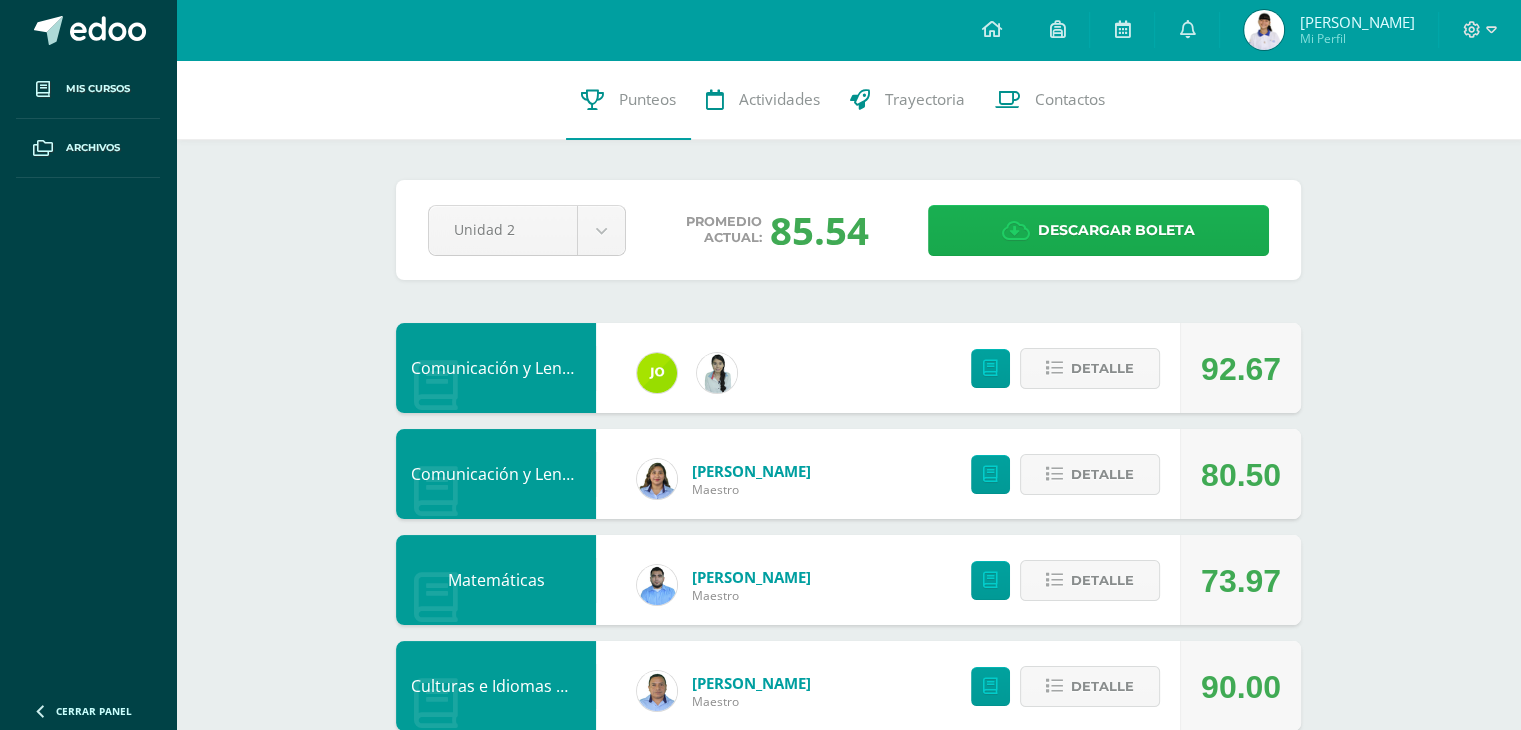drag, startPoint x: 1061, startPoint y: 188, endPoint x: 1060, endPoint y: 209, distance: 21.023796 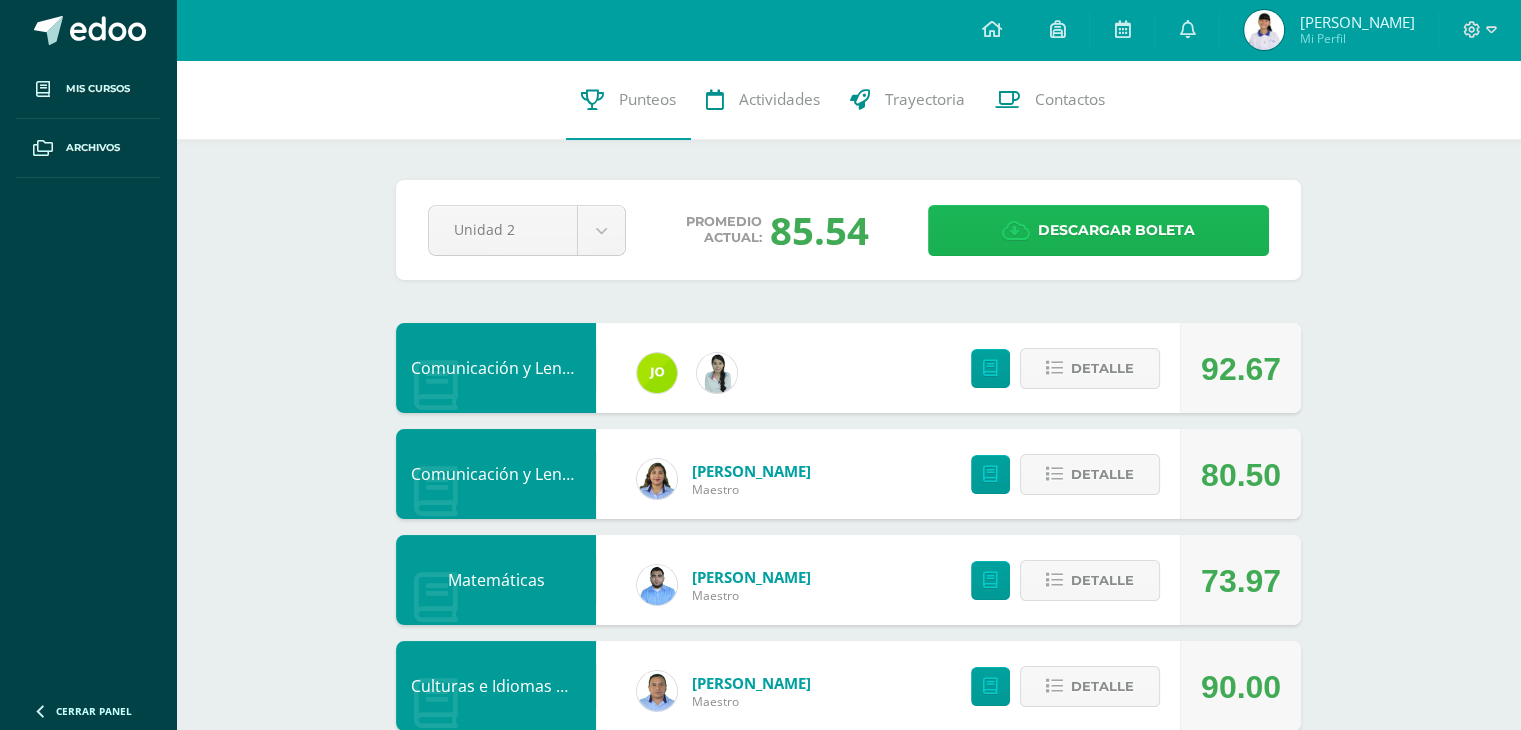 click on "Descargar boleta" at bounding box center [1116, 230] 